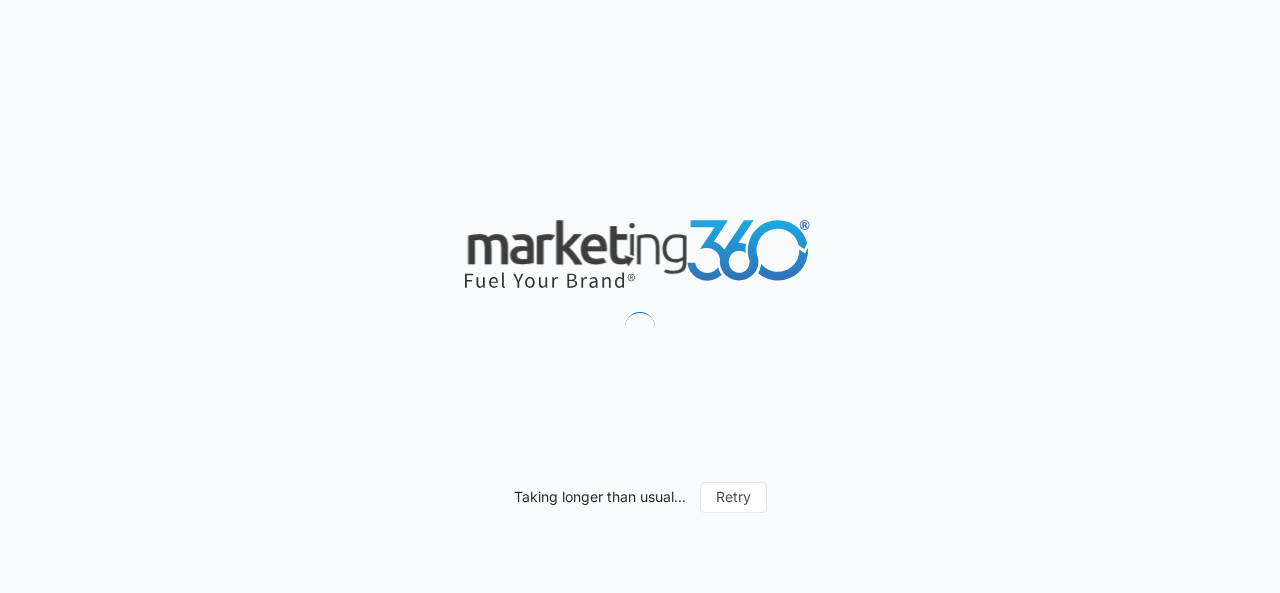 scroll, scrollTop: 0, scrollLeft: 0, axis: both 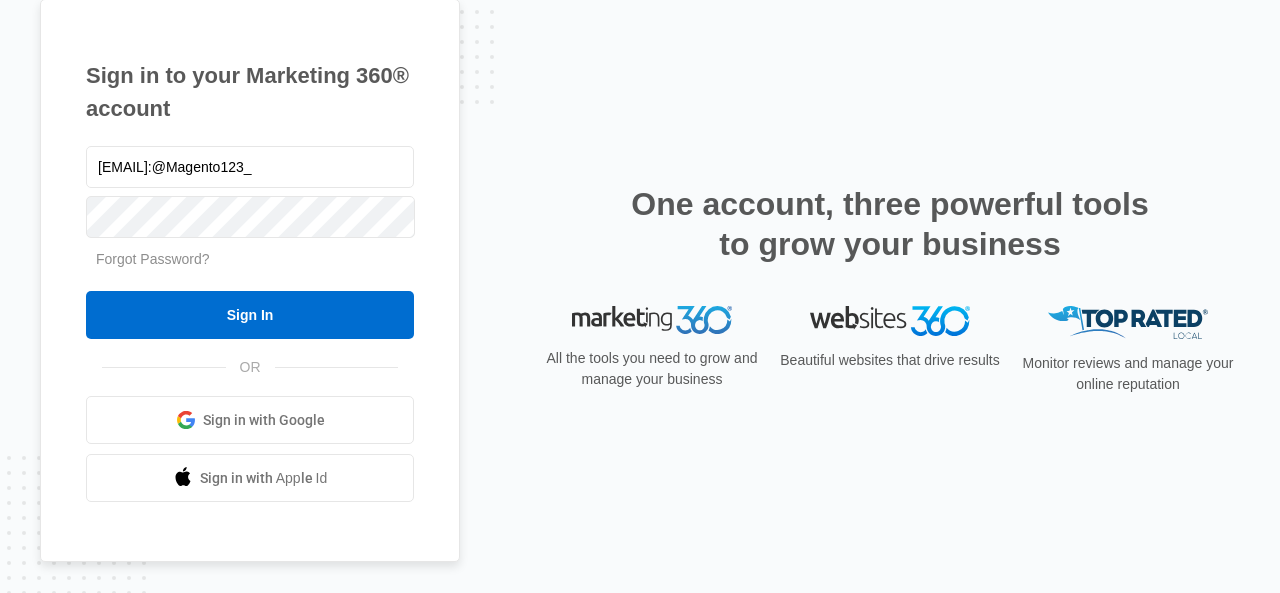 drag, startPoint x: 273, startPoint y: 169, endPoint x: 437, endPoint y: 183, distance: 164.59648 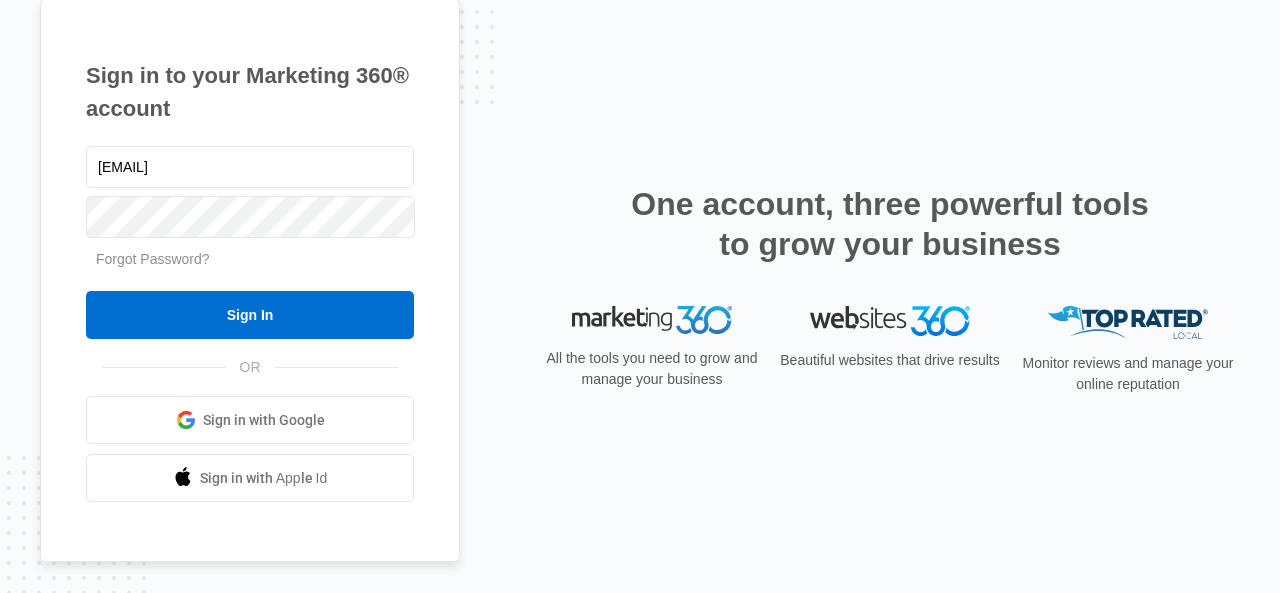 type on "magentoguys1@gmail.com" 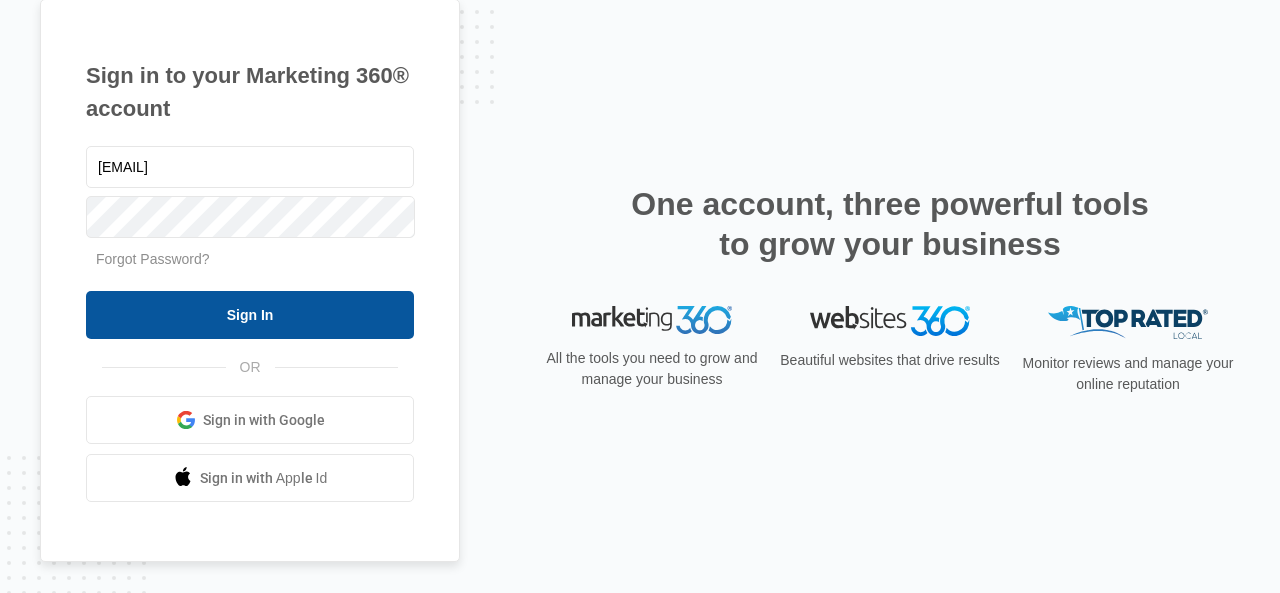 click on "Sign In" at bounding box center [250, 315] 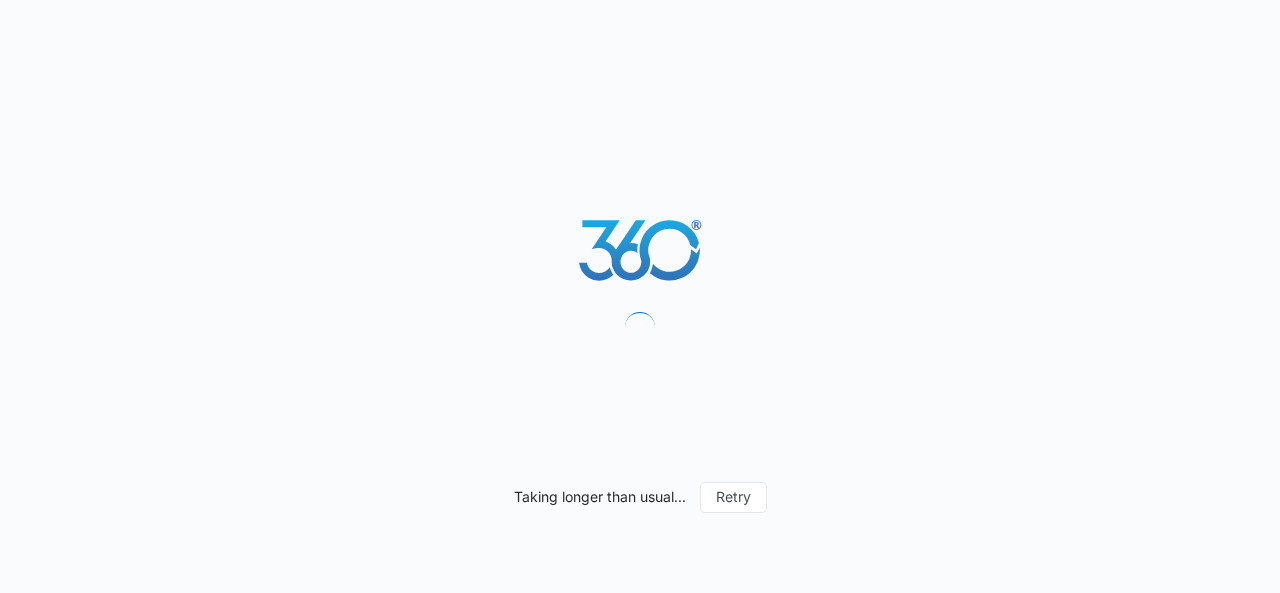 scroll, scrollTop: 0, scrollLeft: 0, axis: both 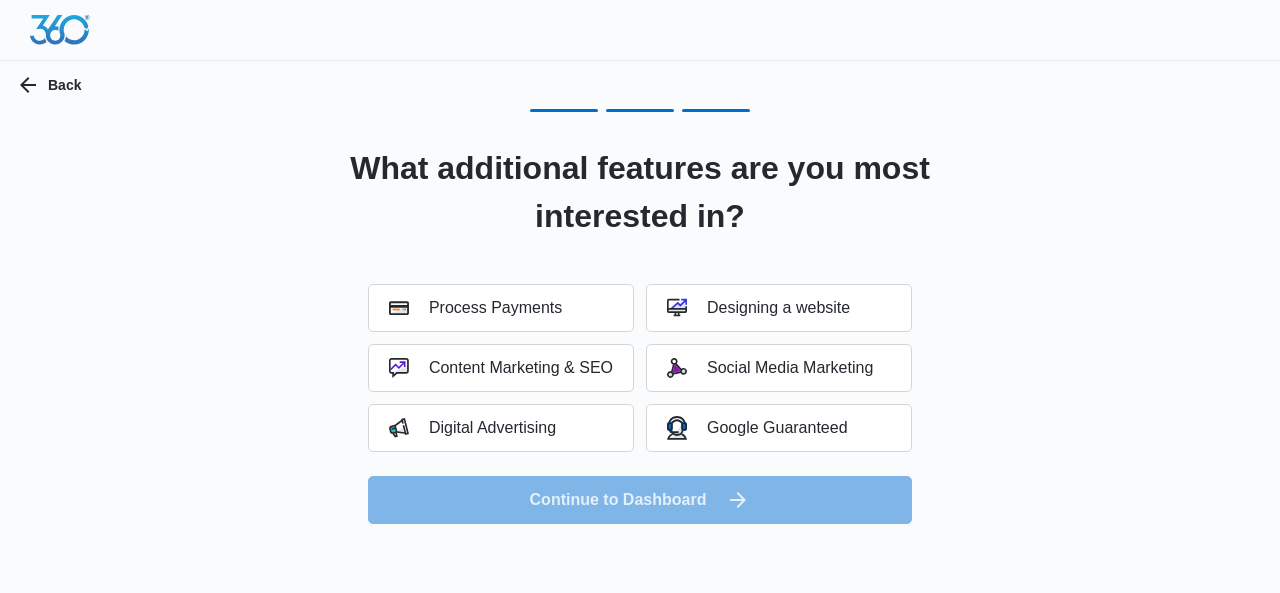 click on "Process Payments Designing a website Content Marketing & SEO Social Media Marketing Digital Advertising Google Guaranteed Continue to Dashboard" at bounding box center [640, 404] 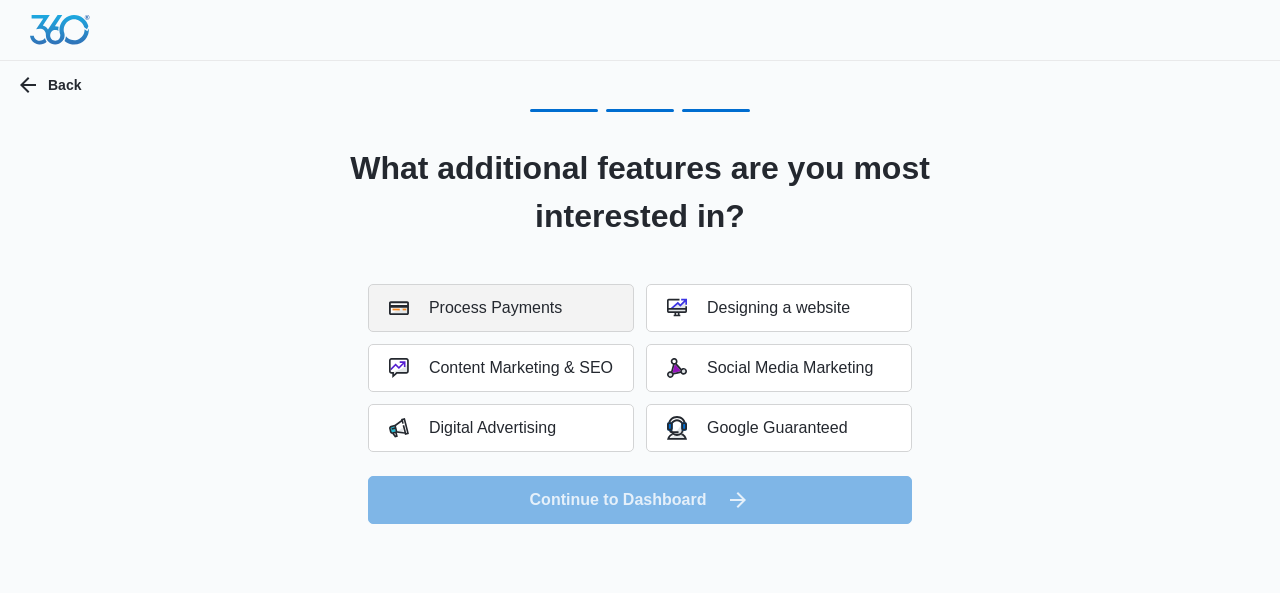 click on "Process Payments" at bounding box center (475, 308) 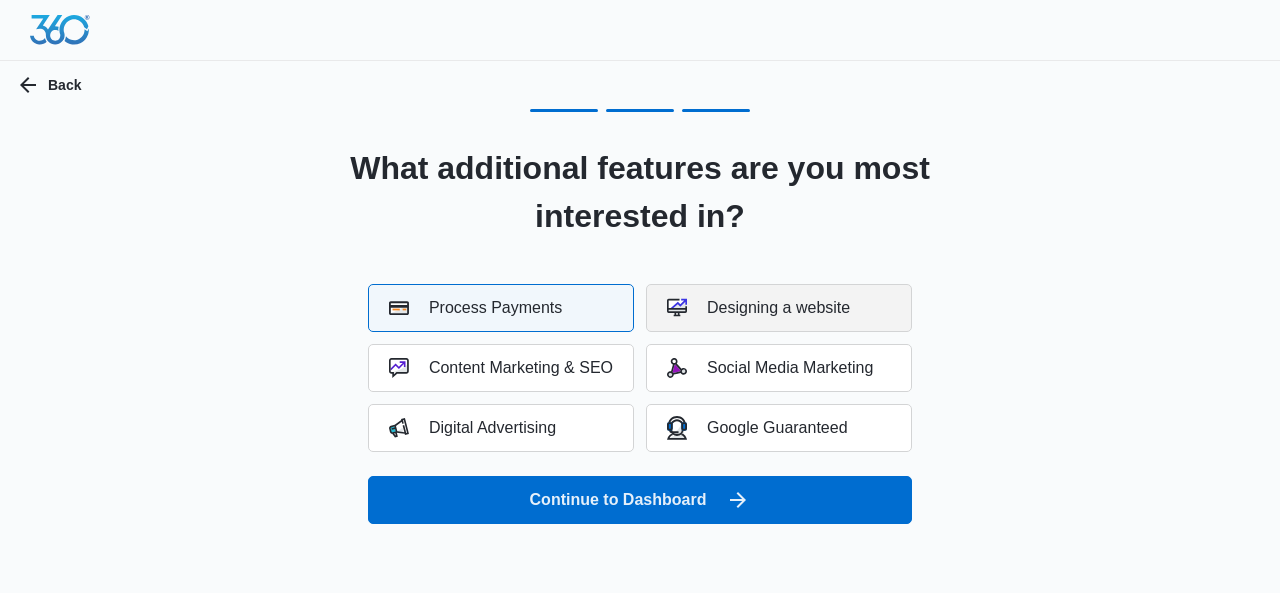 click on "Designing a website" at bounding box center (779, 308) 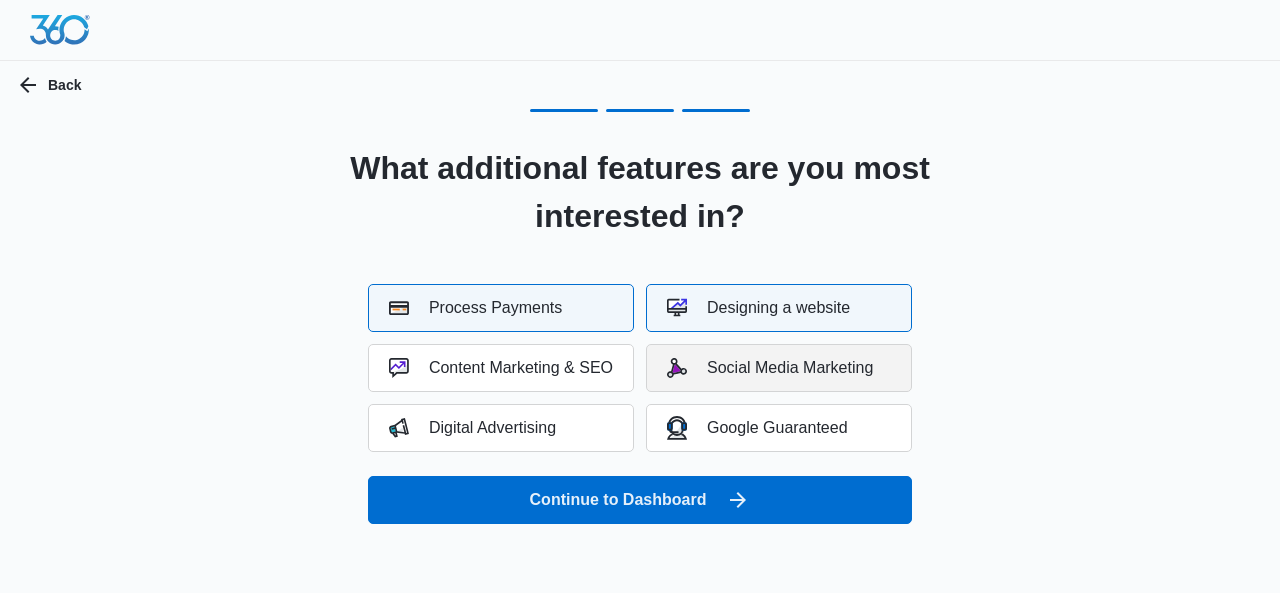 click on "Social Media Marketing" at bounding box center [779, 368] 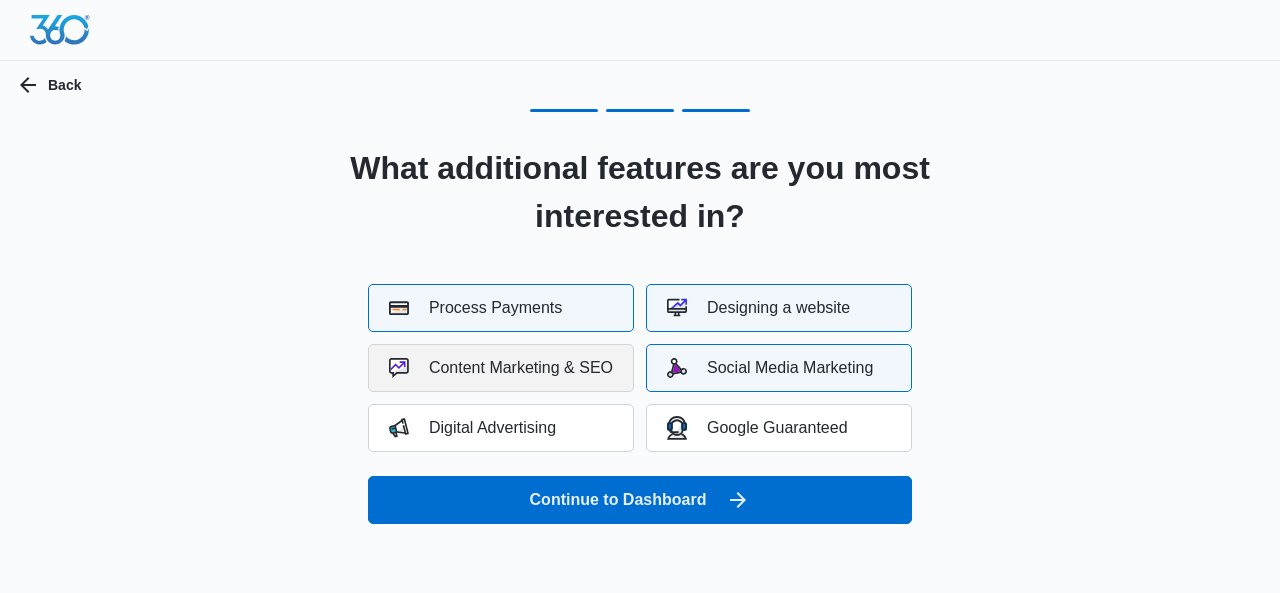 click on "Content Marketing & SEO" at bounding box center (501, 368) 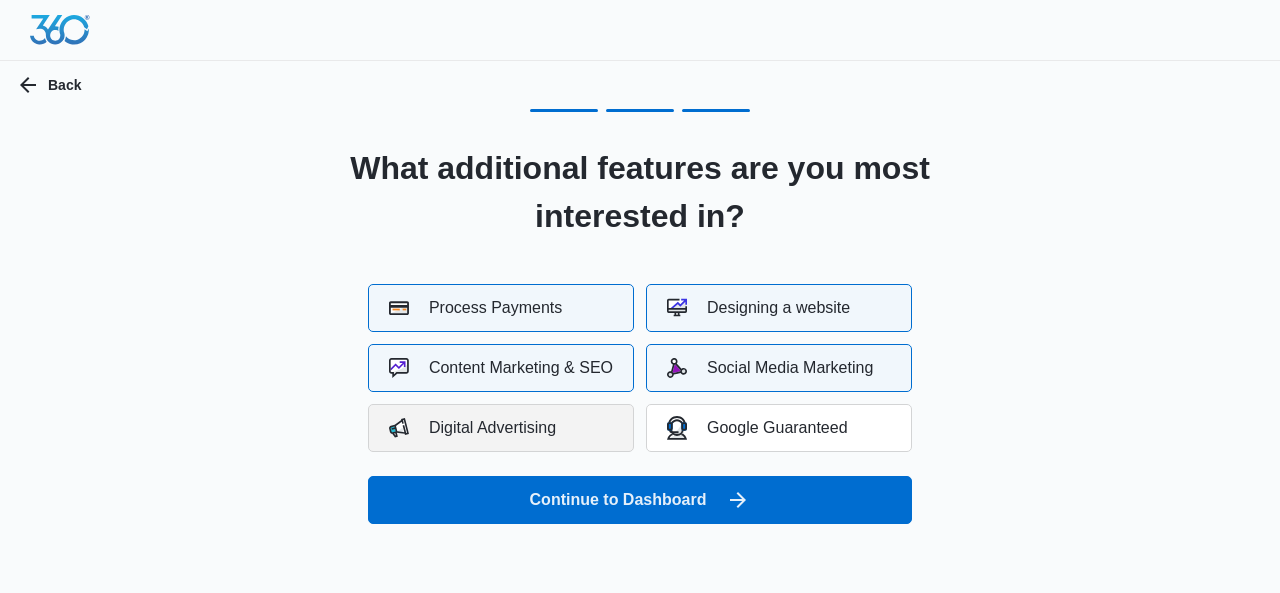 click on "Digital Advertising" at bounding box center (501, 428) 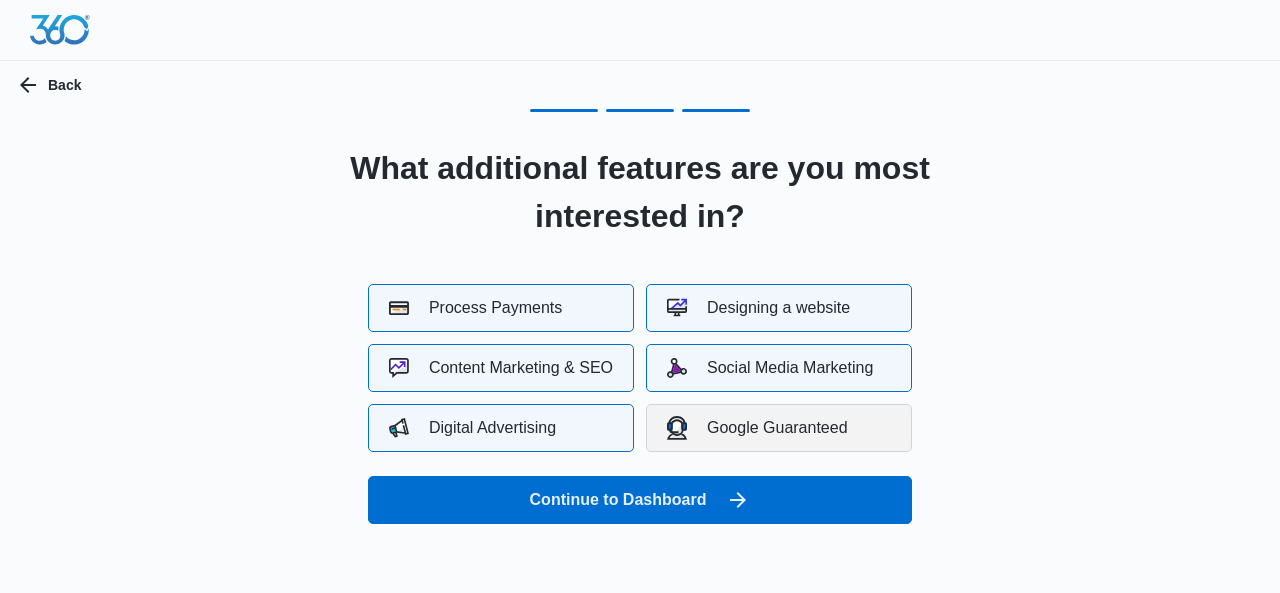 click on "Google Guaranteed" at bounding box center (779, 428) 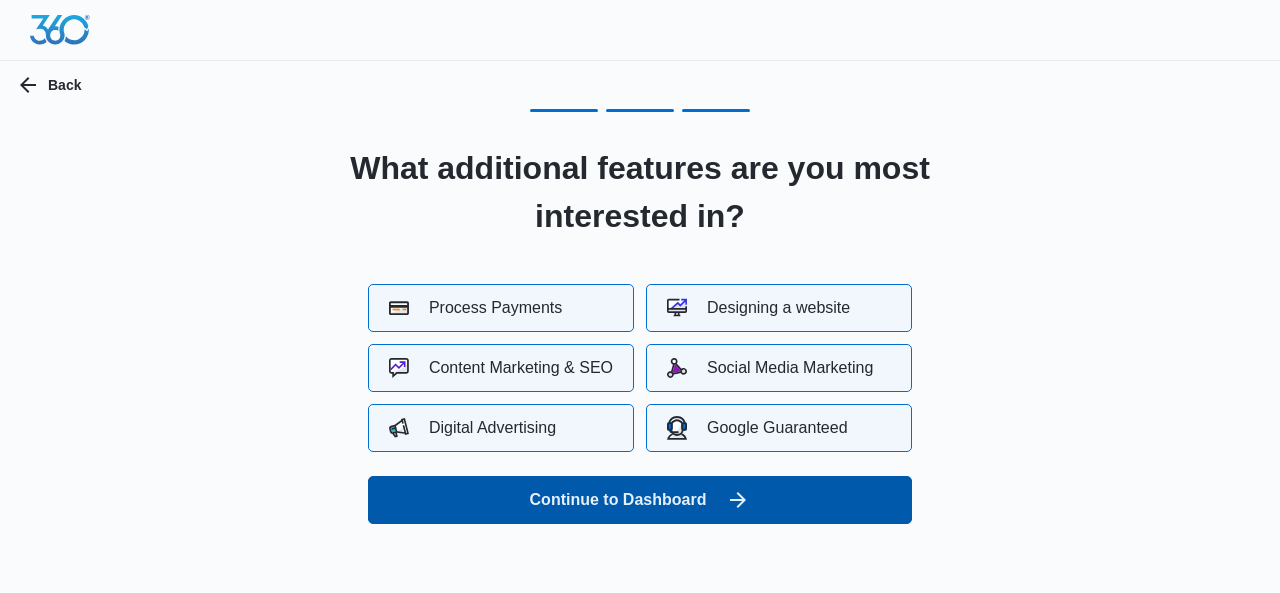 click on "Continue to Dashboard" at bounding box center (640, 500) 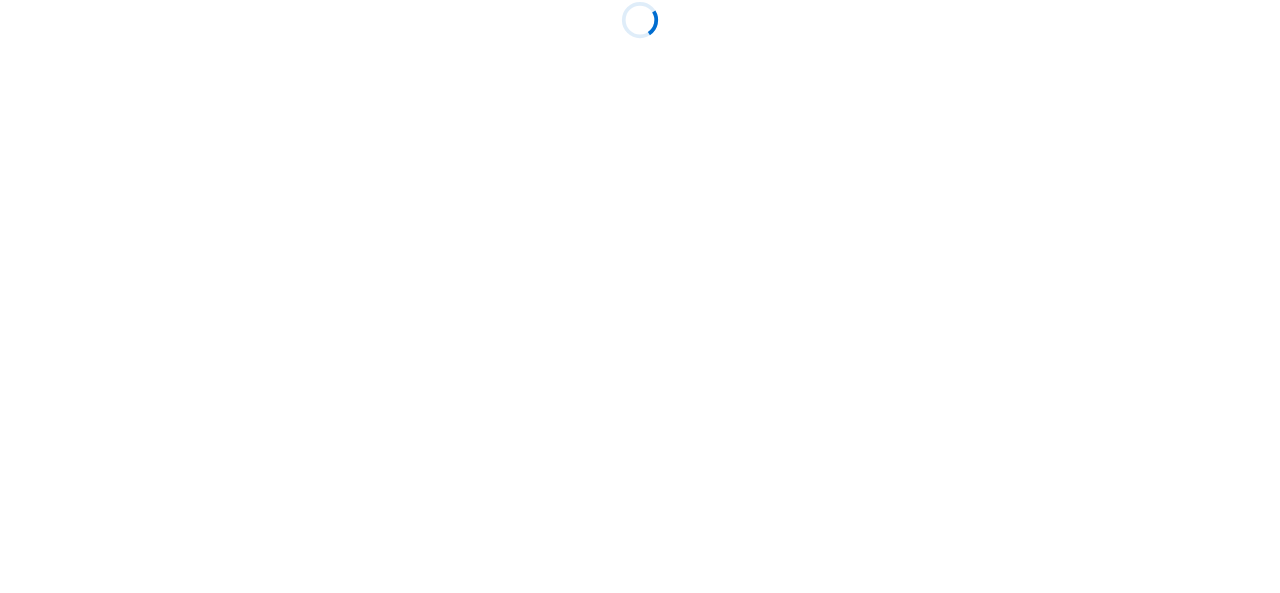 scroll, scrollTop: 0, scrollLeft: 0, axis: both 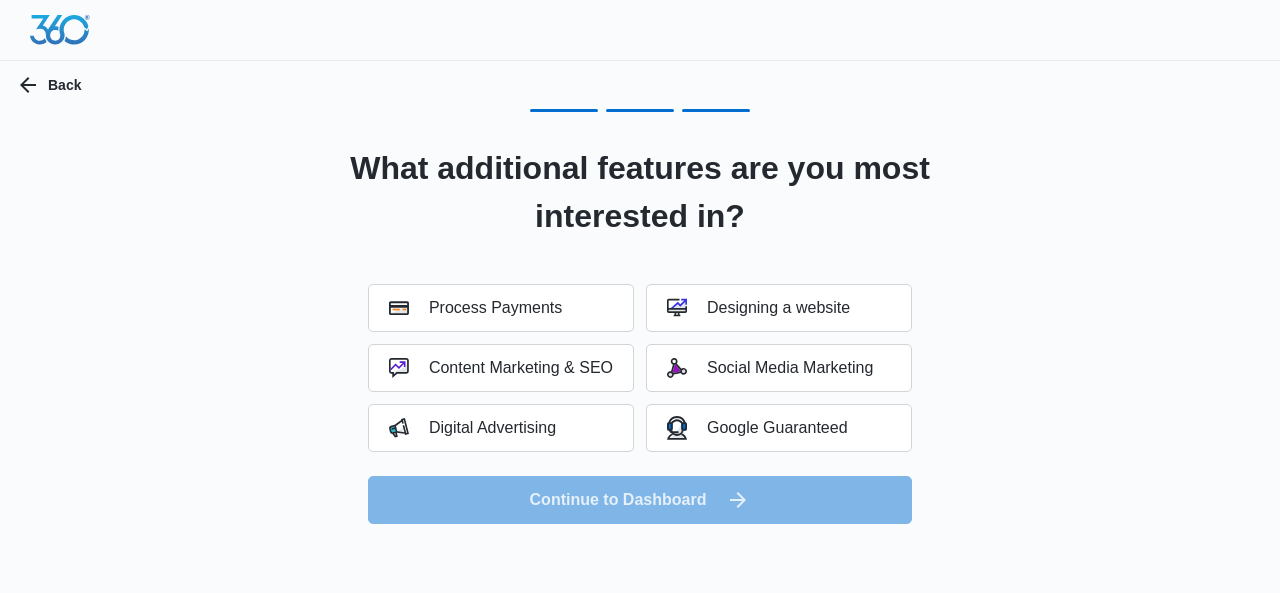 click on "Process Payments Designing a website Content Marketing & SEO Social Media Marketing Digital Advertising Google Guaranteed Continue to Dashboard" at bounding box center [640, 404] 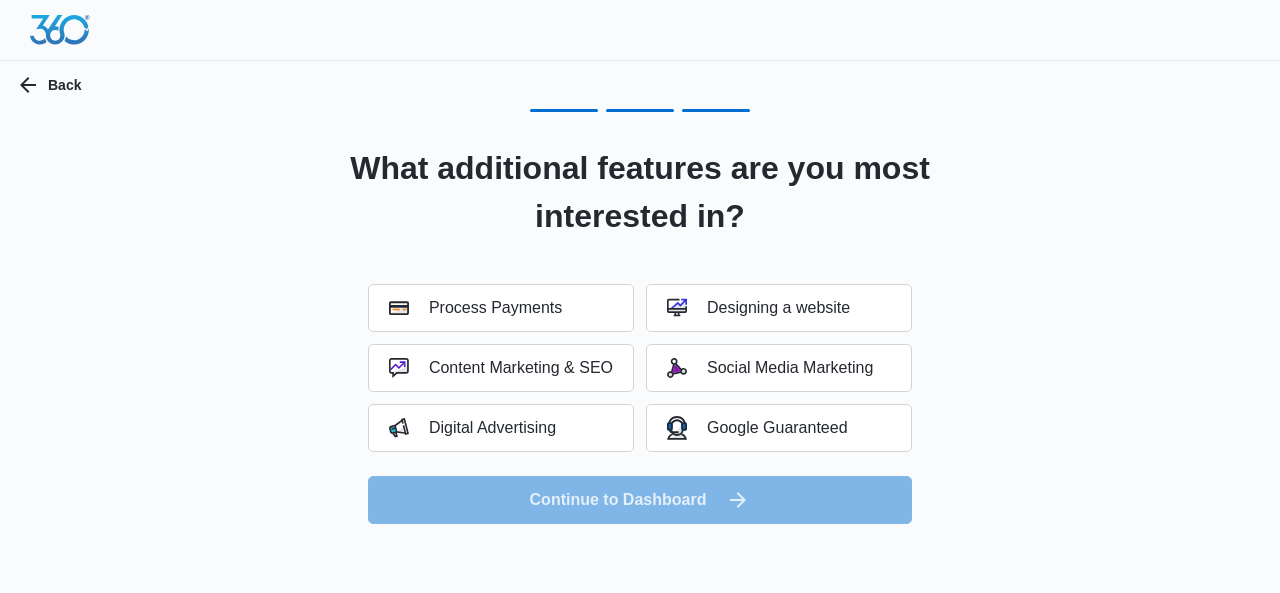 click at bounding box center [60, 30] 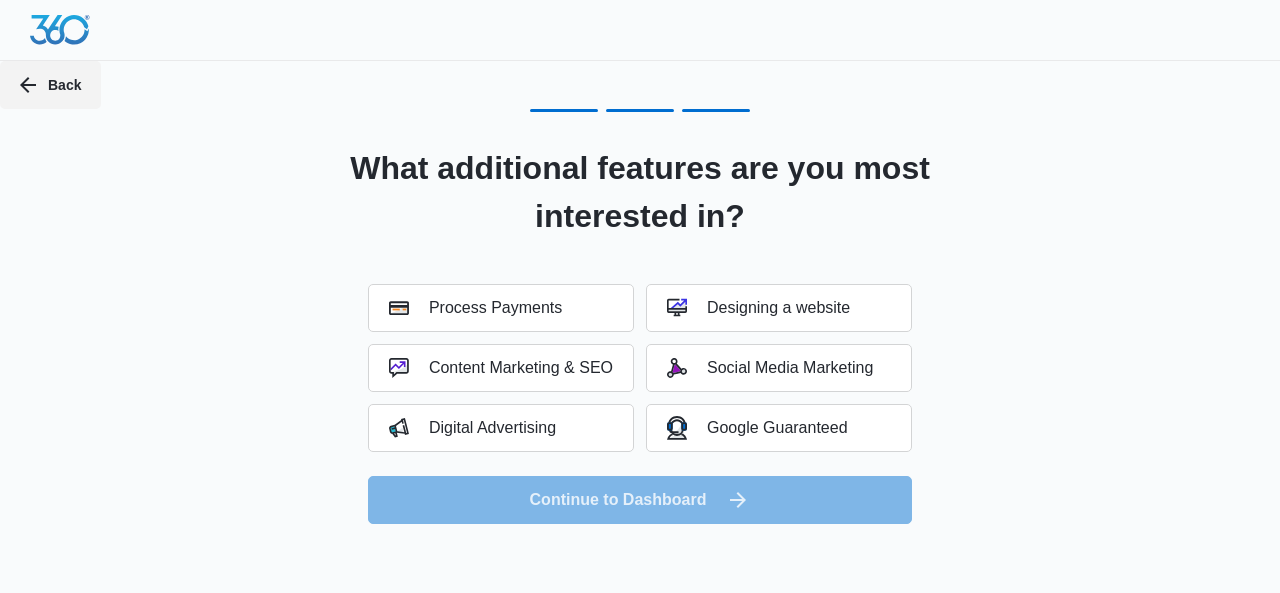 click on "Back" at bounding box center (50, 85) 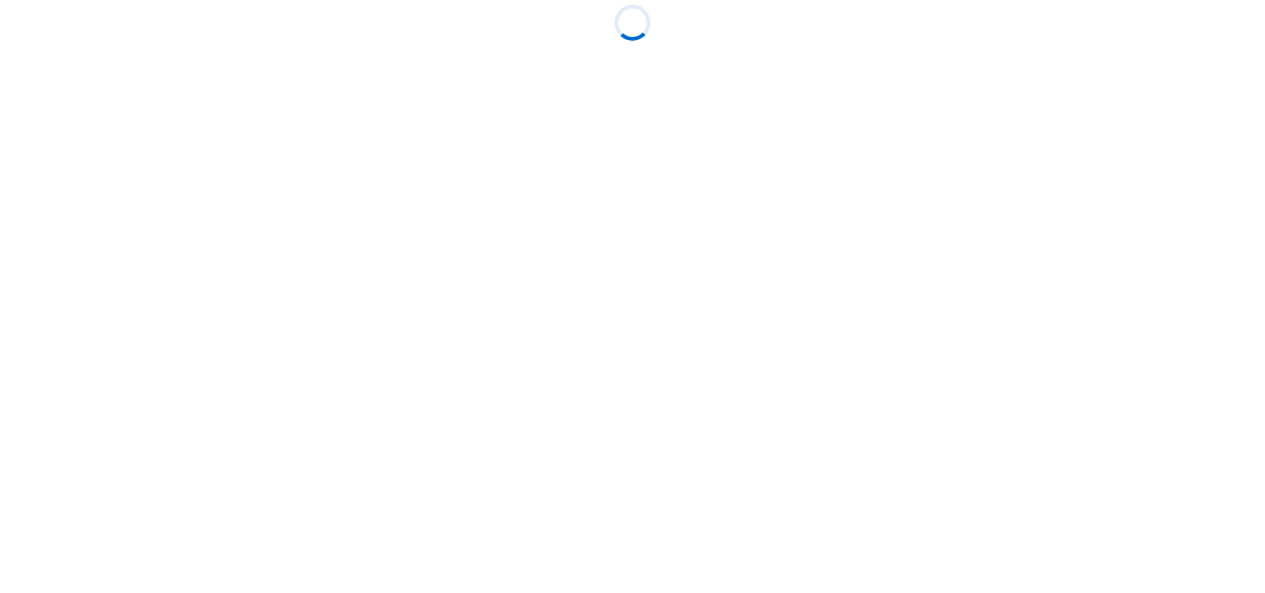 scroll, scrollTop: 0, scrollLeft: 0, axis: both 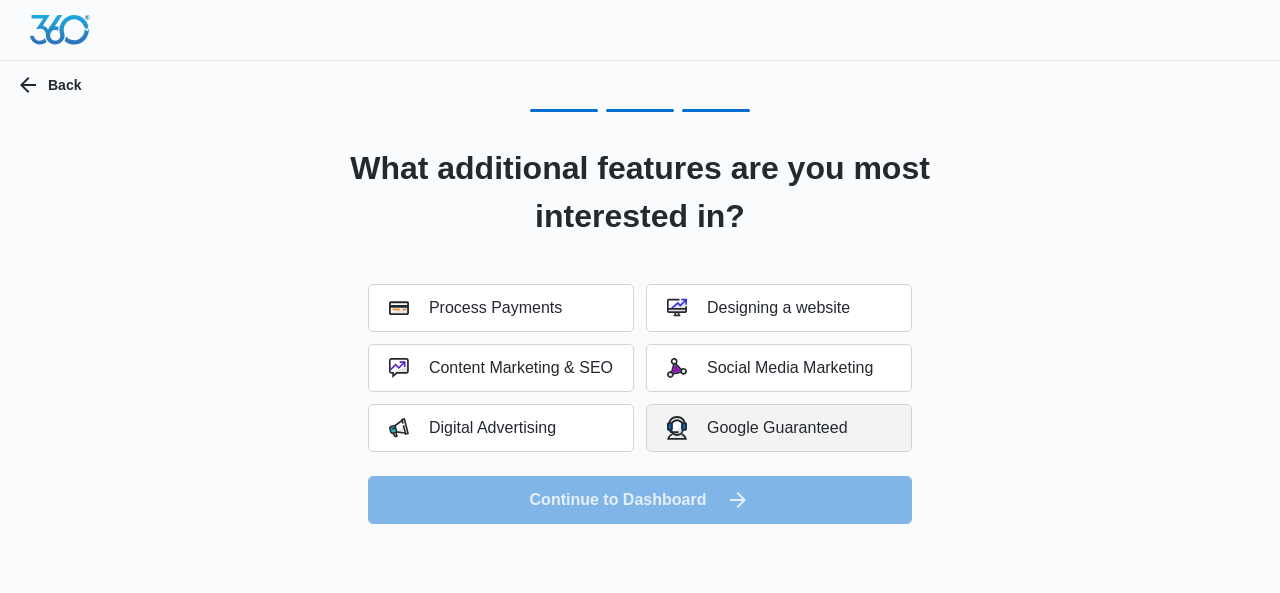 click on "Google Guaranteed" at bounding box center [757, 427] 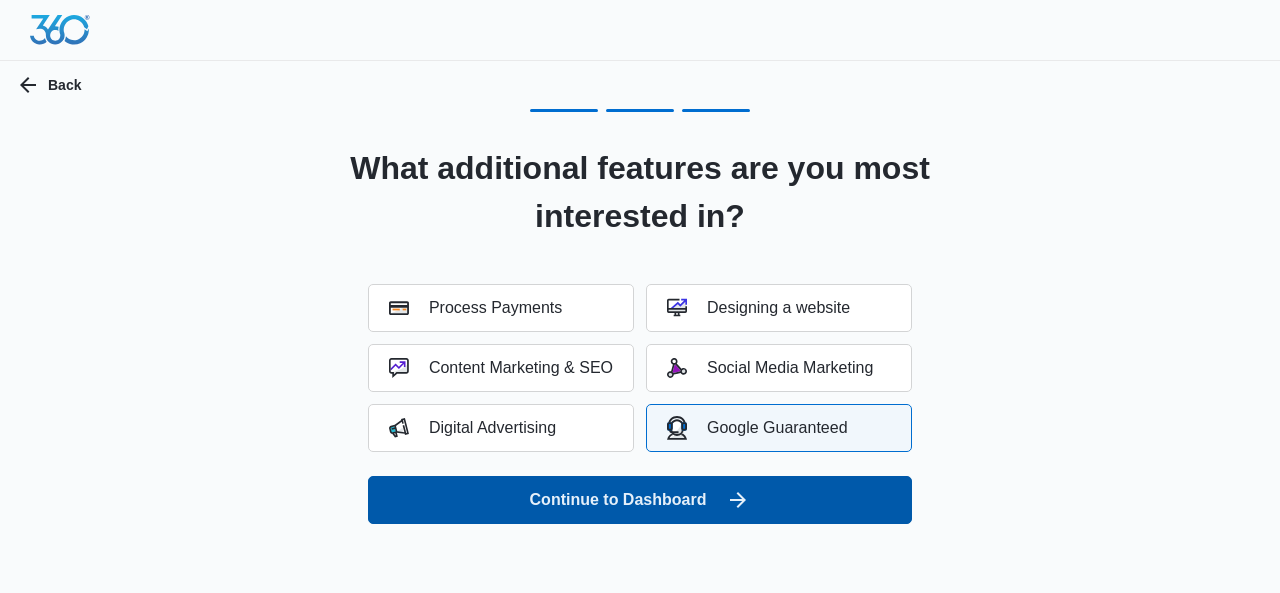 click on "Continue to Dashboard" at bounding box center (640, 500) 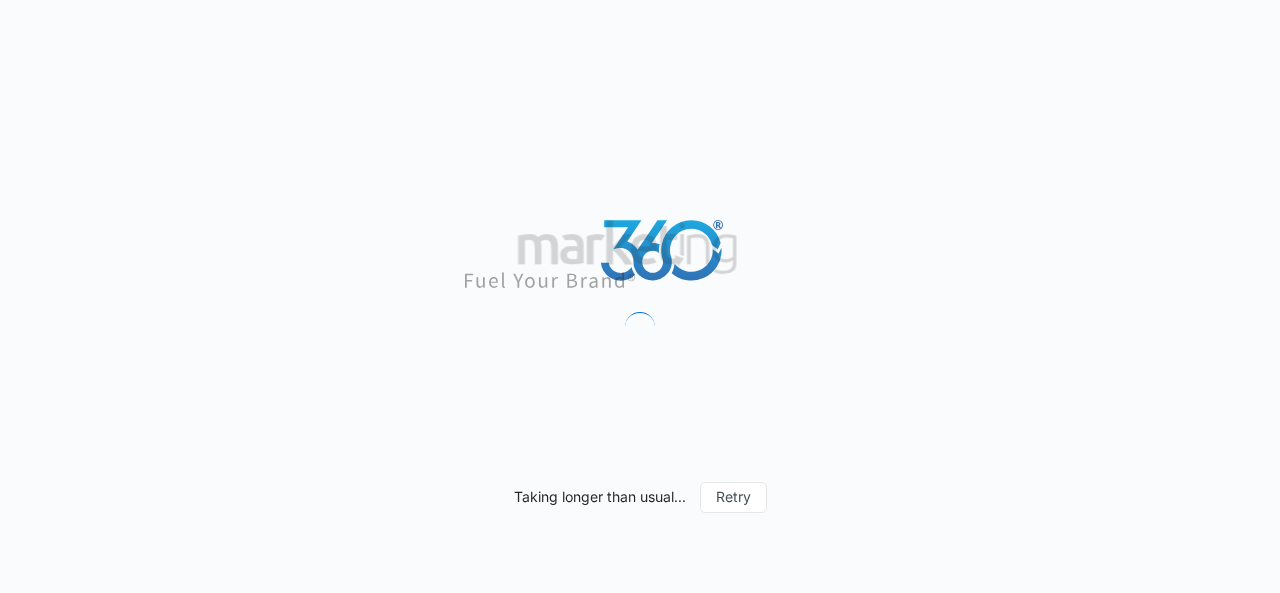 scroll, scrollTop: 0, scrollLeft: 0, axis: both 